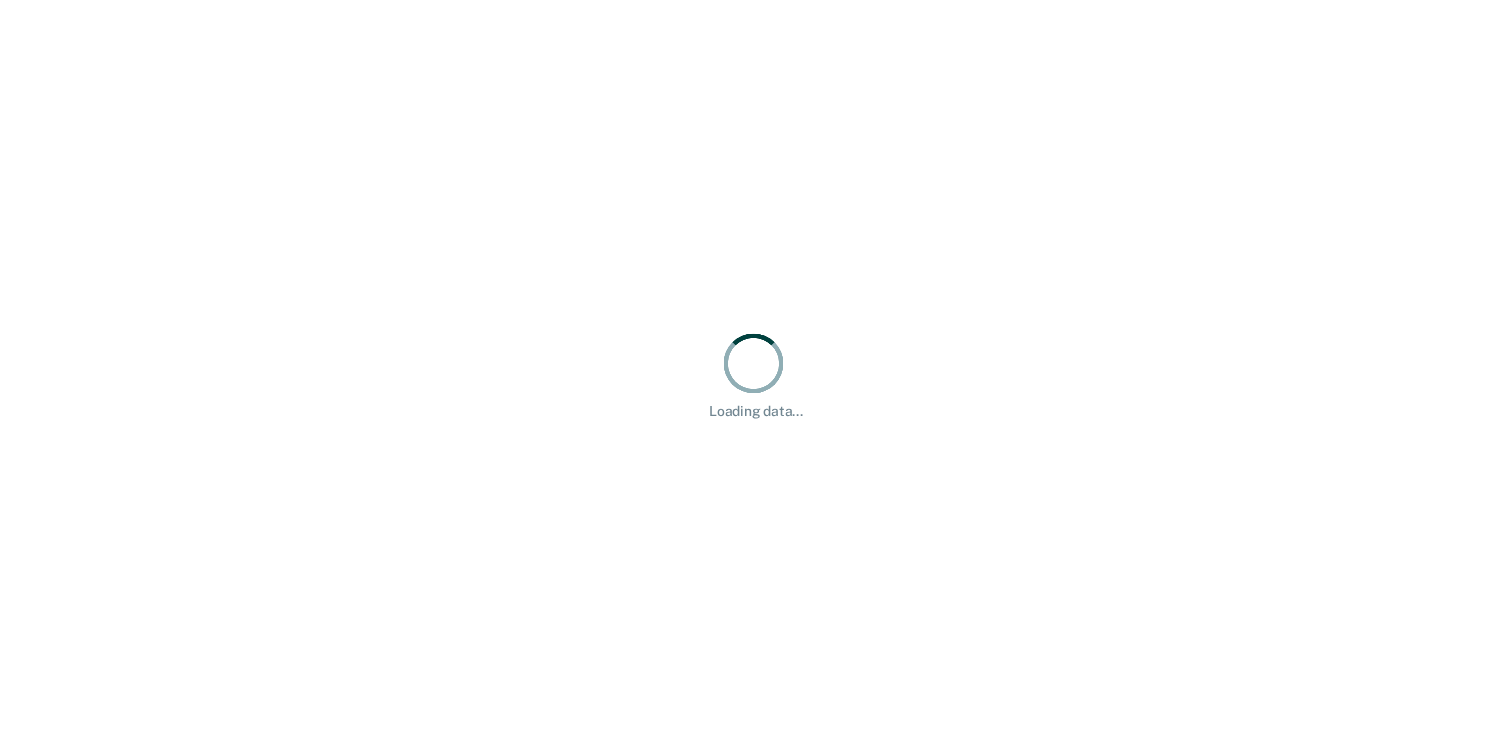scroll, scrollTop: 0, scrollLeft: 0, axis: both 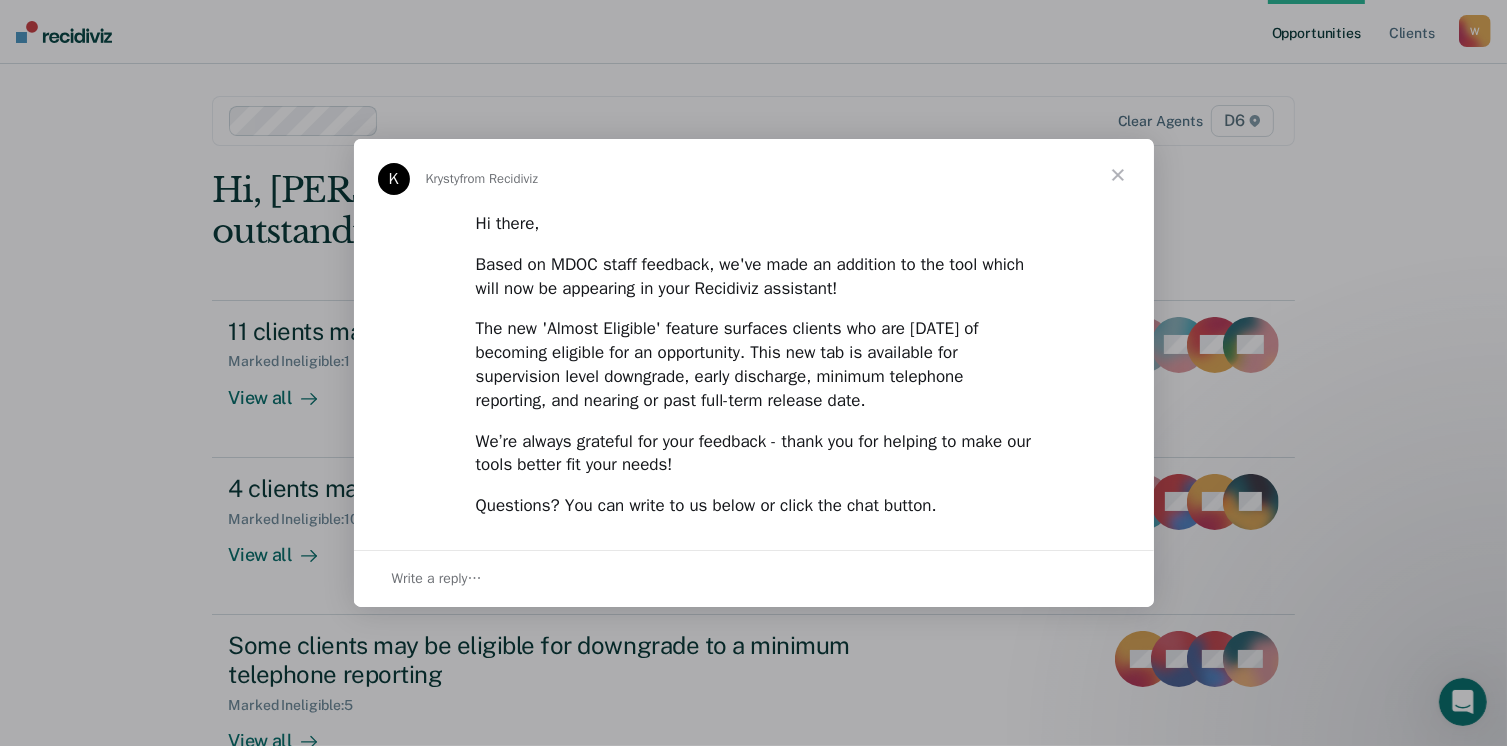 click at bounding box center [1118, 175] 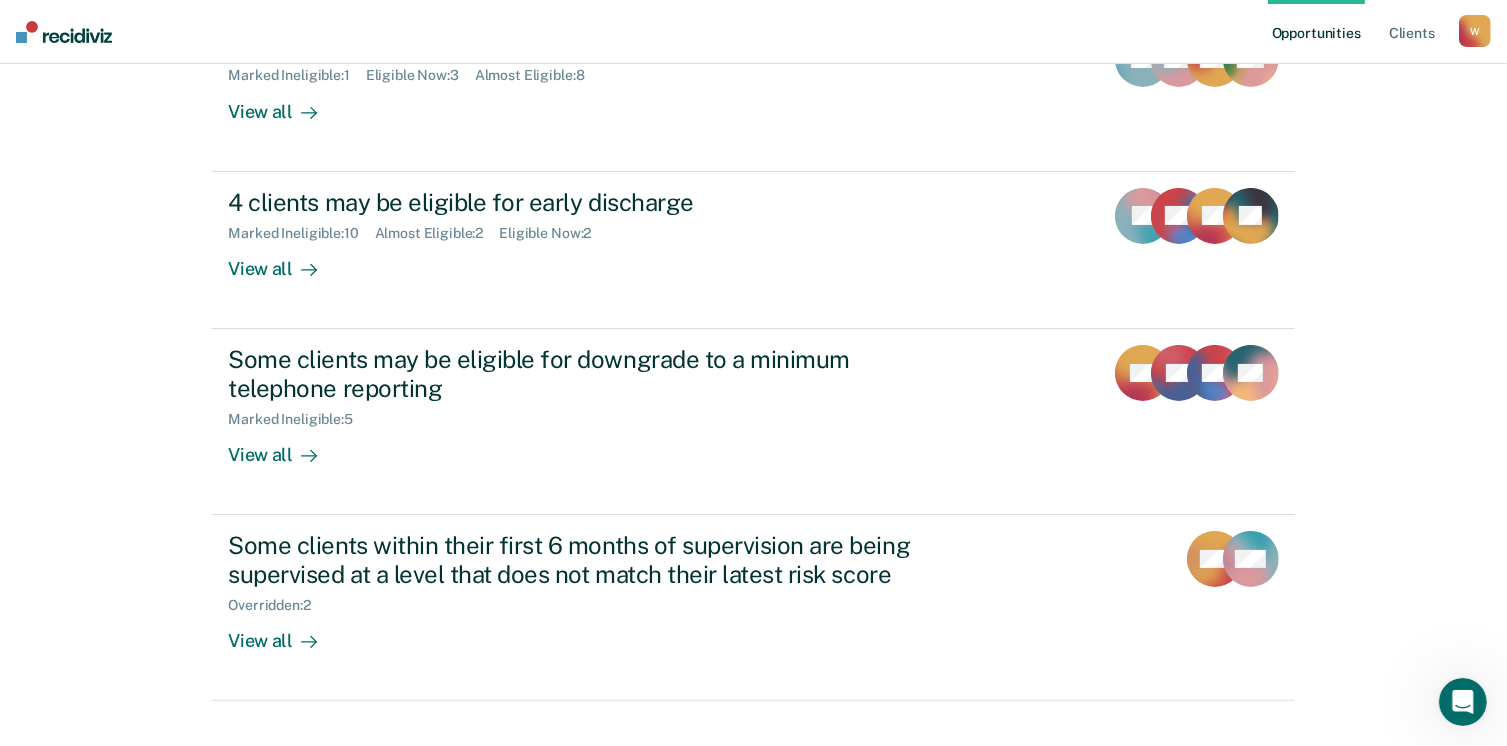 scroll, scrollTop: 319, scrollLeft: 0, axis: vertical 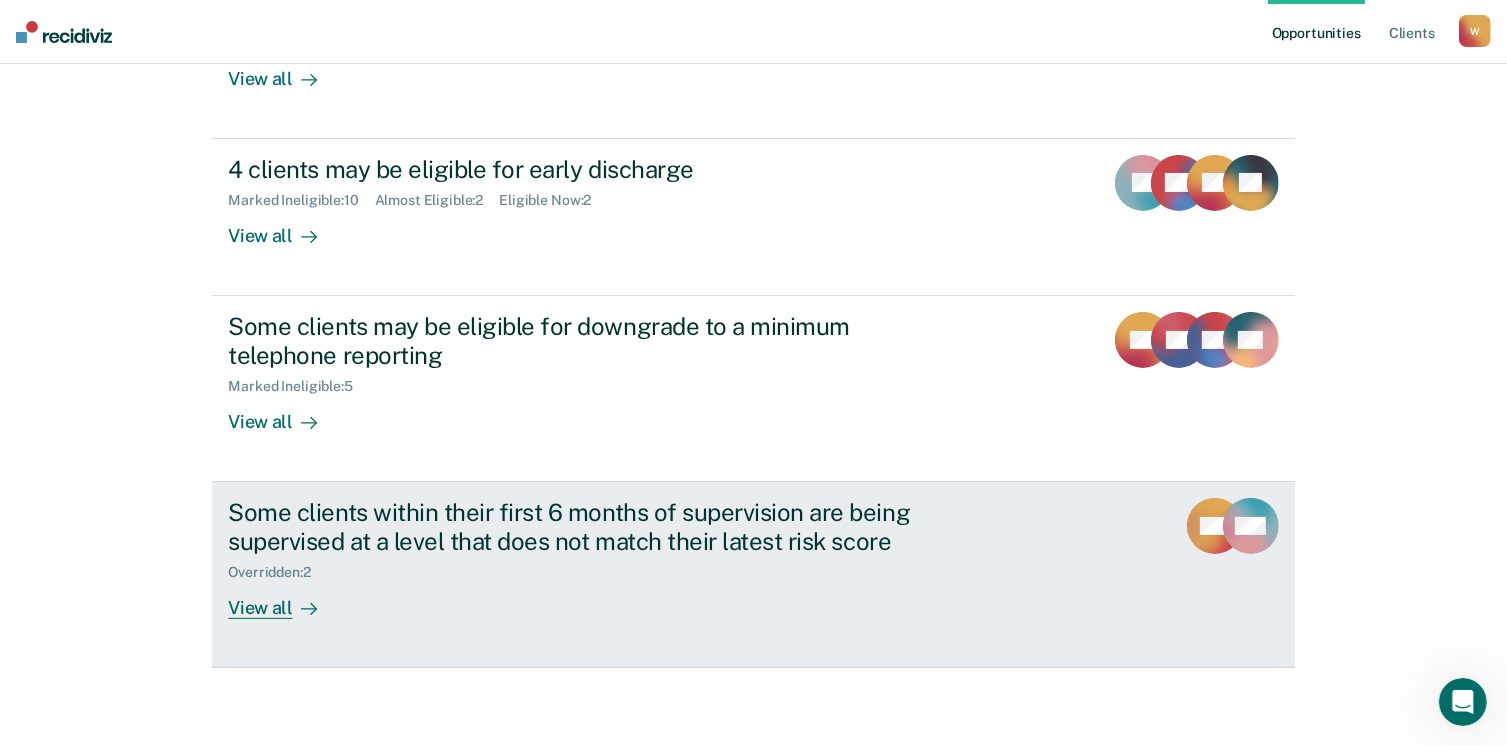 click on "View all" at bounding box center [284, 599] 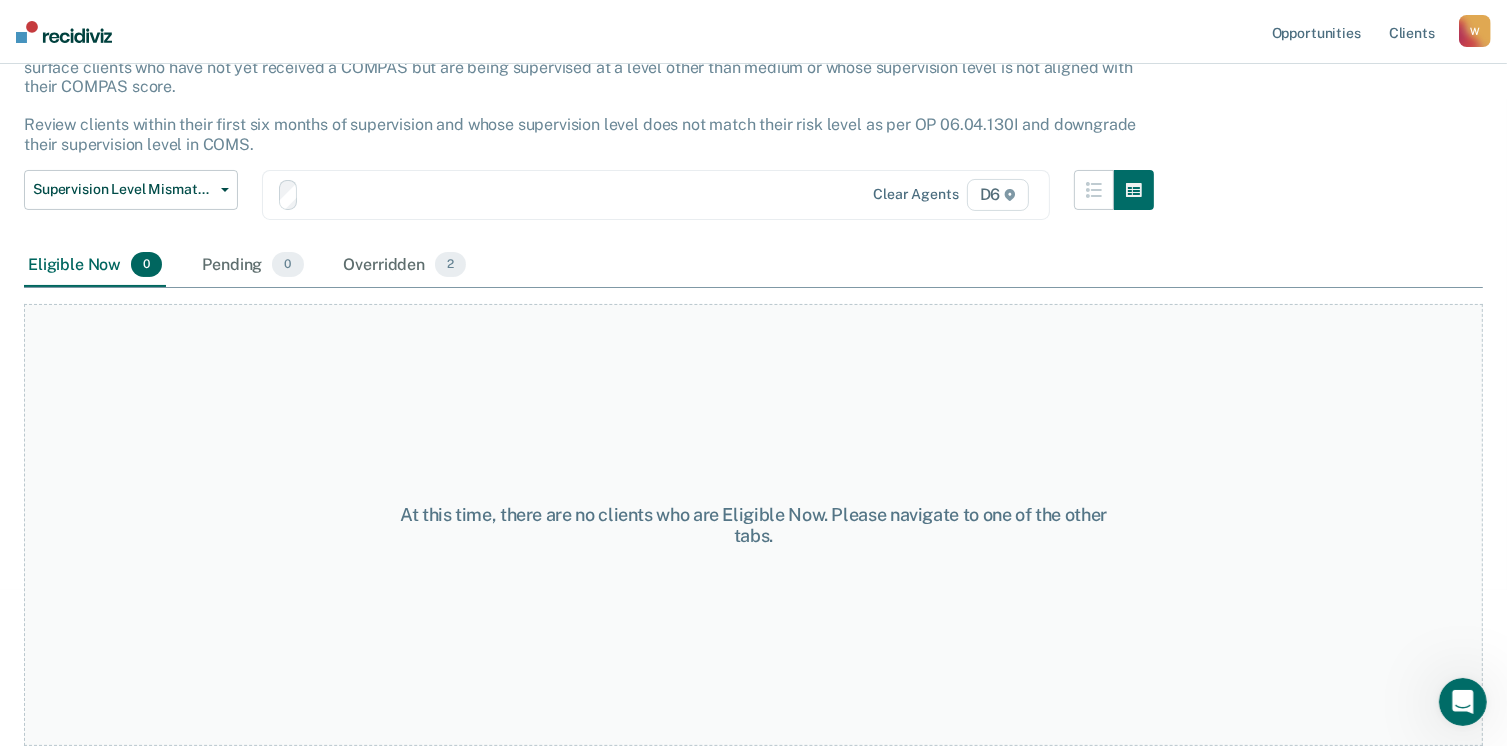 scroll, scrollTop: 0, scrollLeft: 0, axis: both 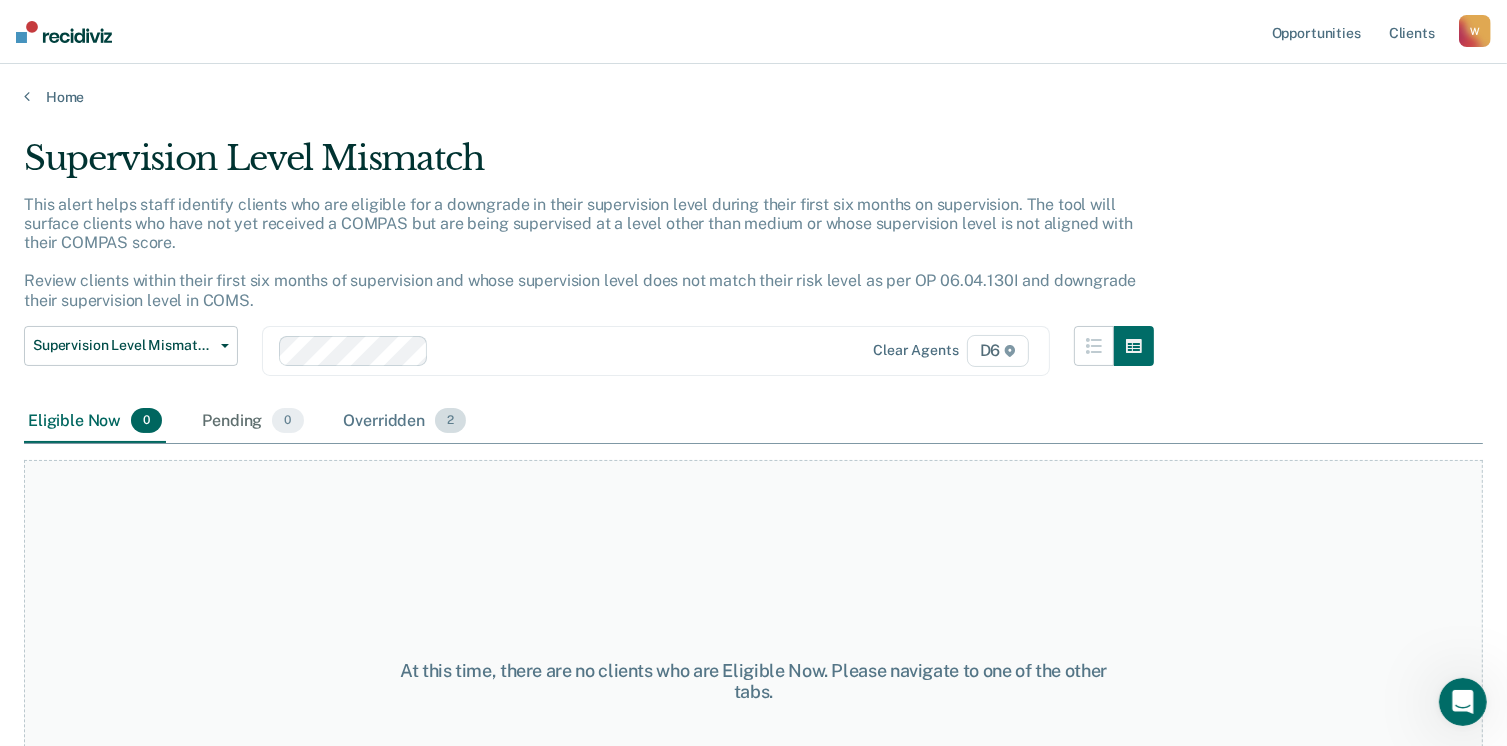 click on "Overridden 2" at bounding box center (405, 422) 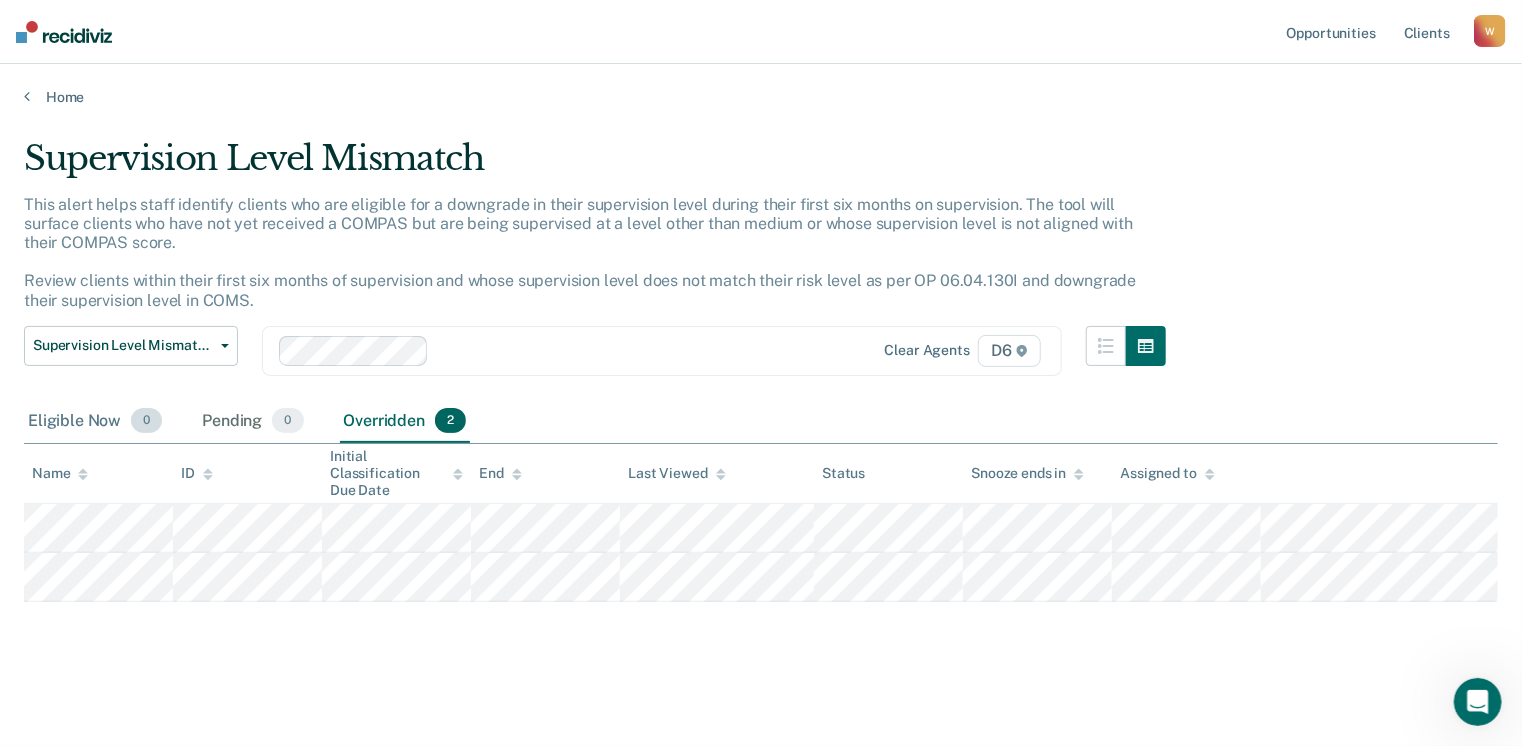 click on "Eligible Now 0" at bounding box center (95, 422) 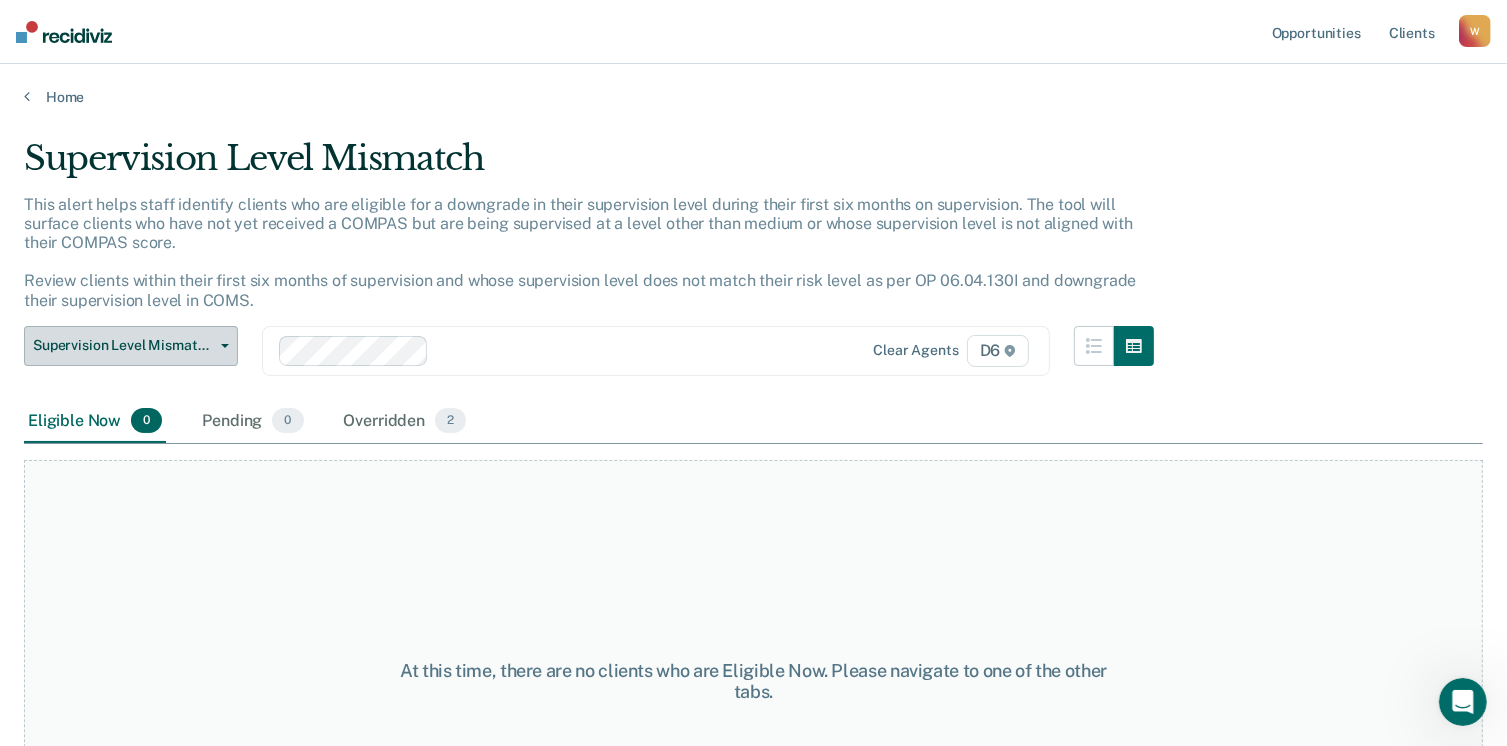 click 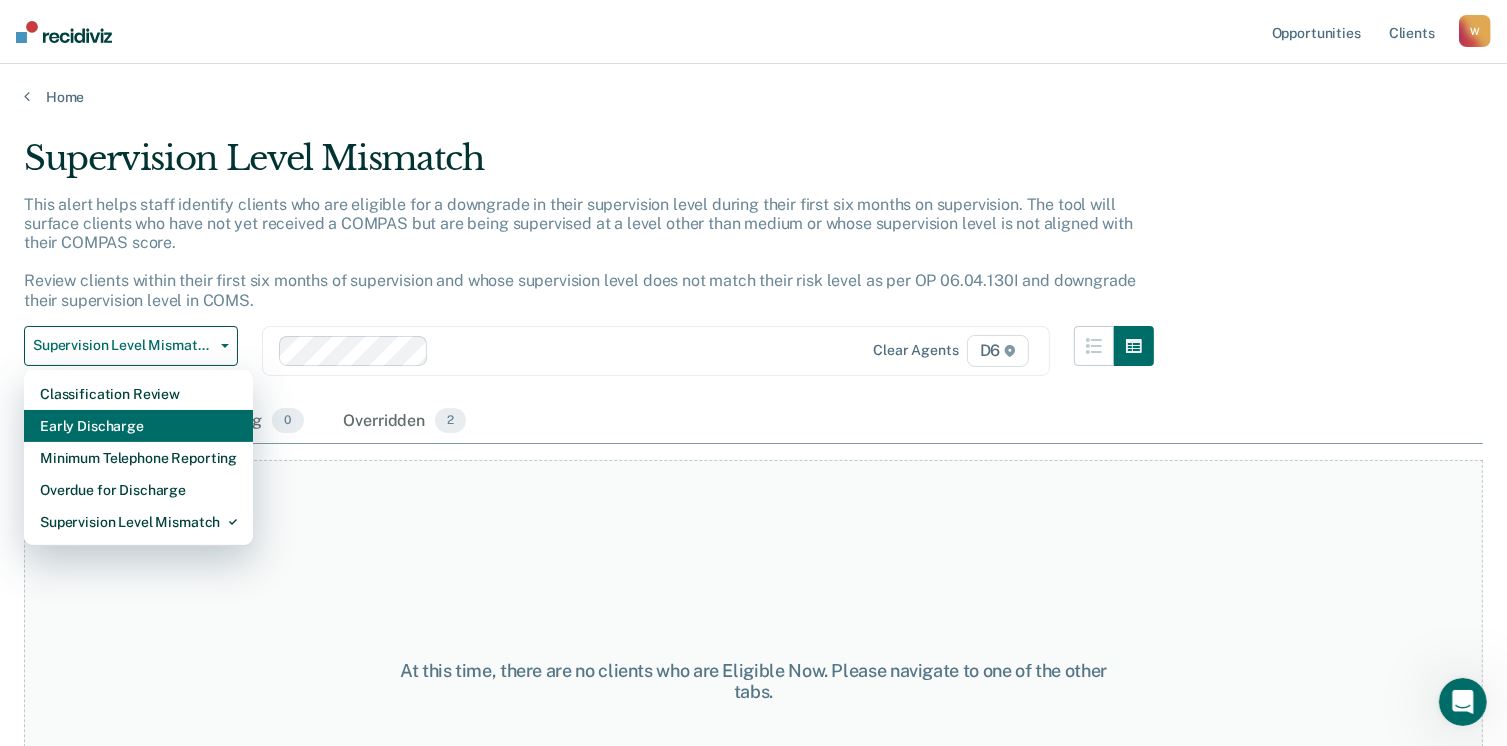 click on "Early Discharge" at bounding box center [138, 426] 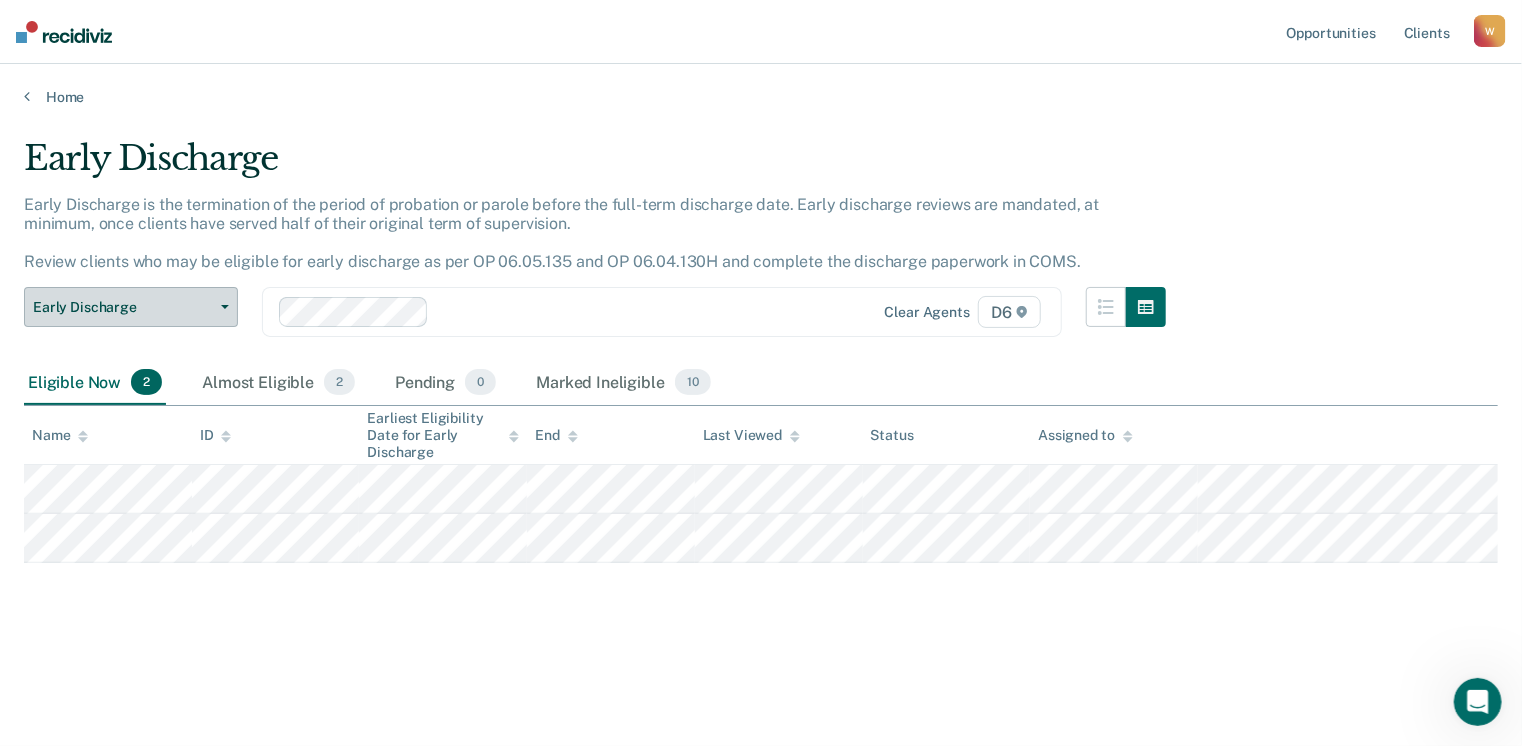 click on "Early Discharge" at bounding box center [131, 307] 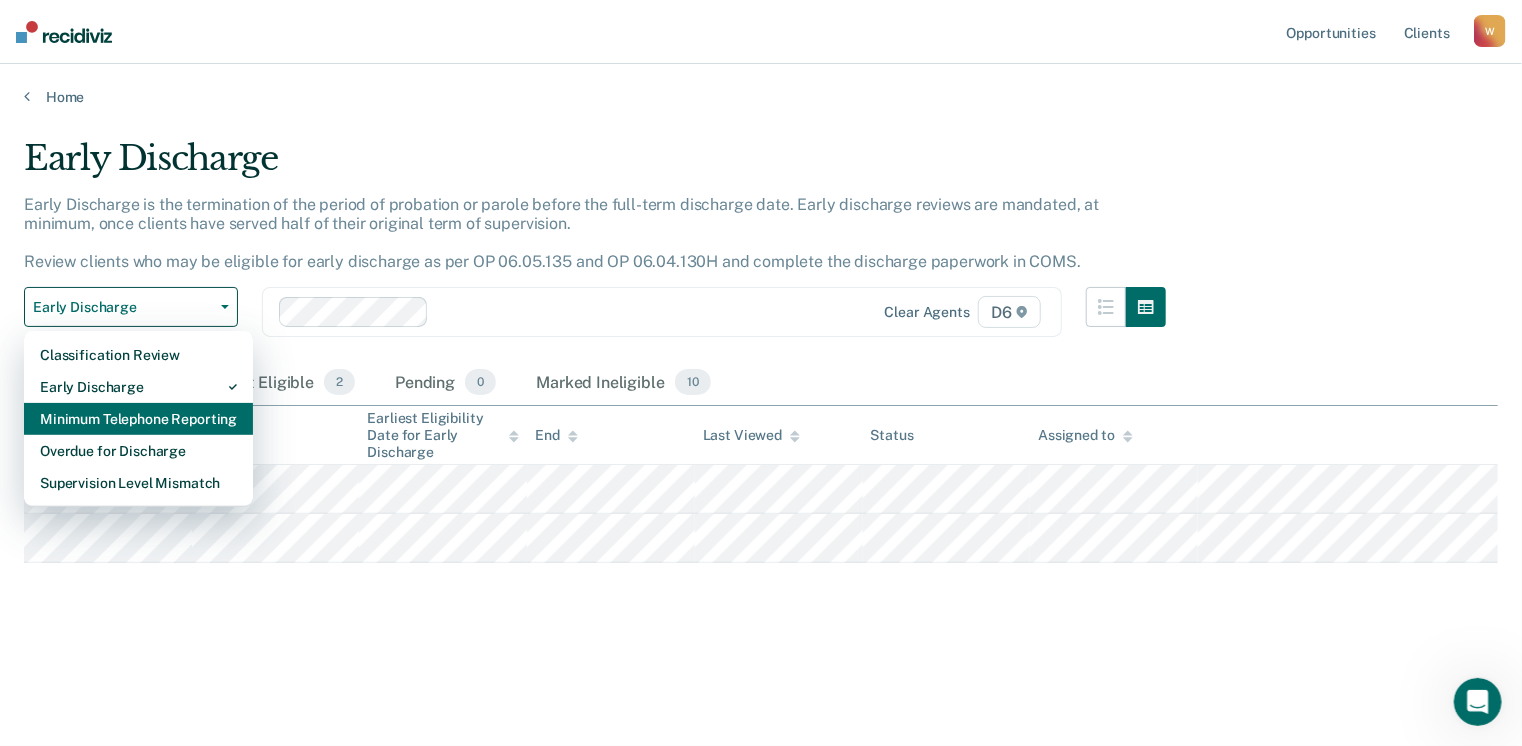 click on "Minimum Telephone Reporting" at bounding box center [138, 419] 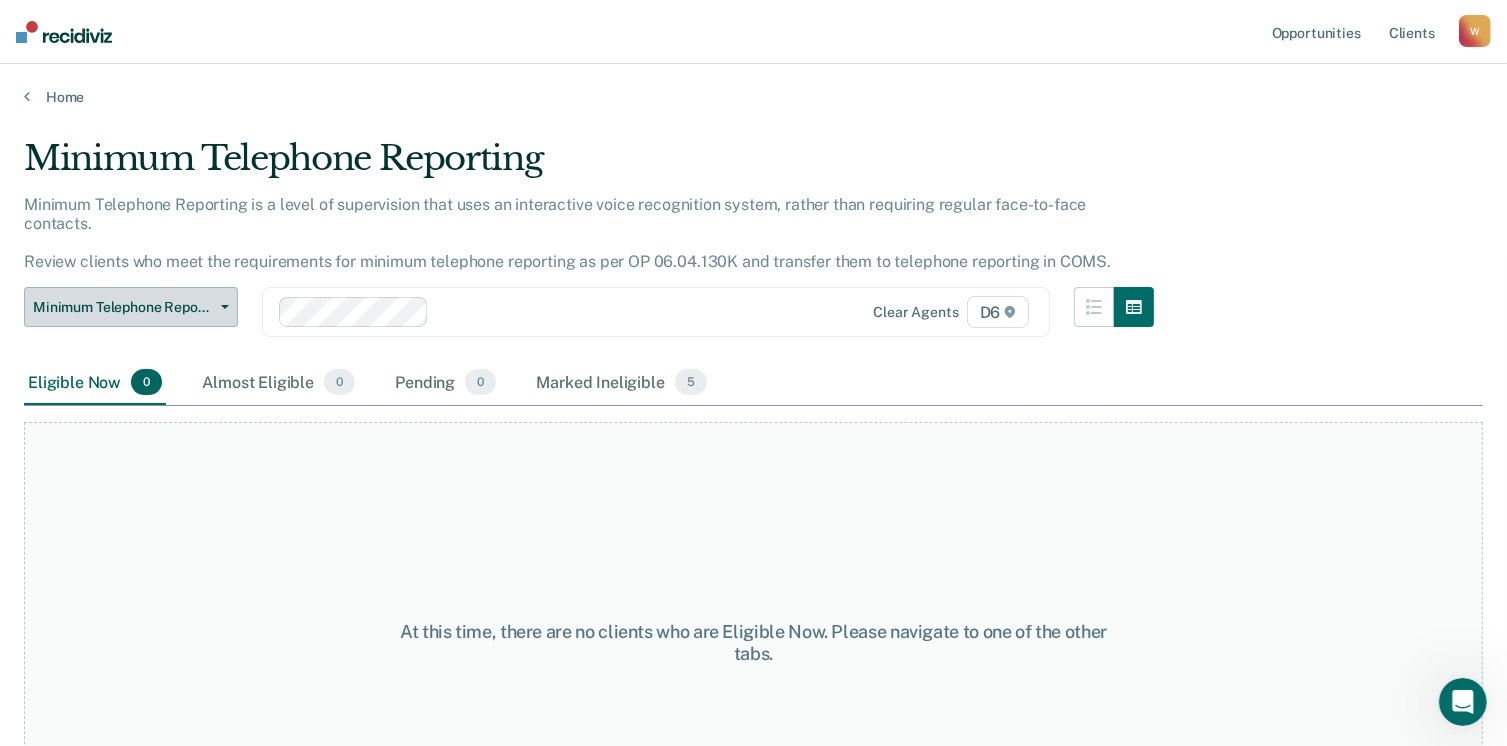 click 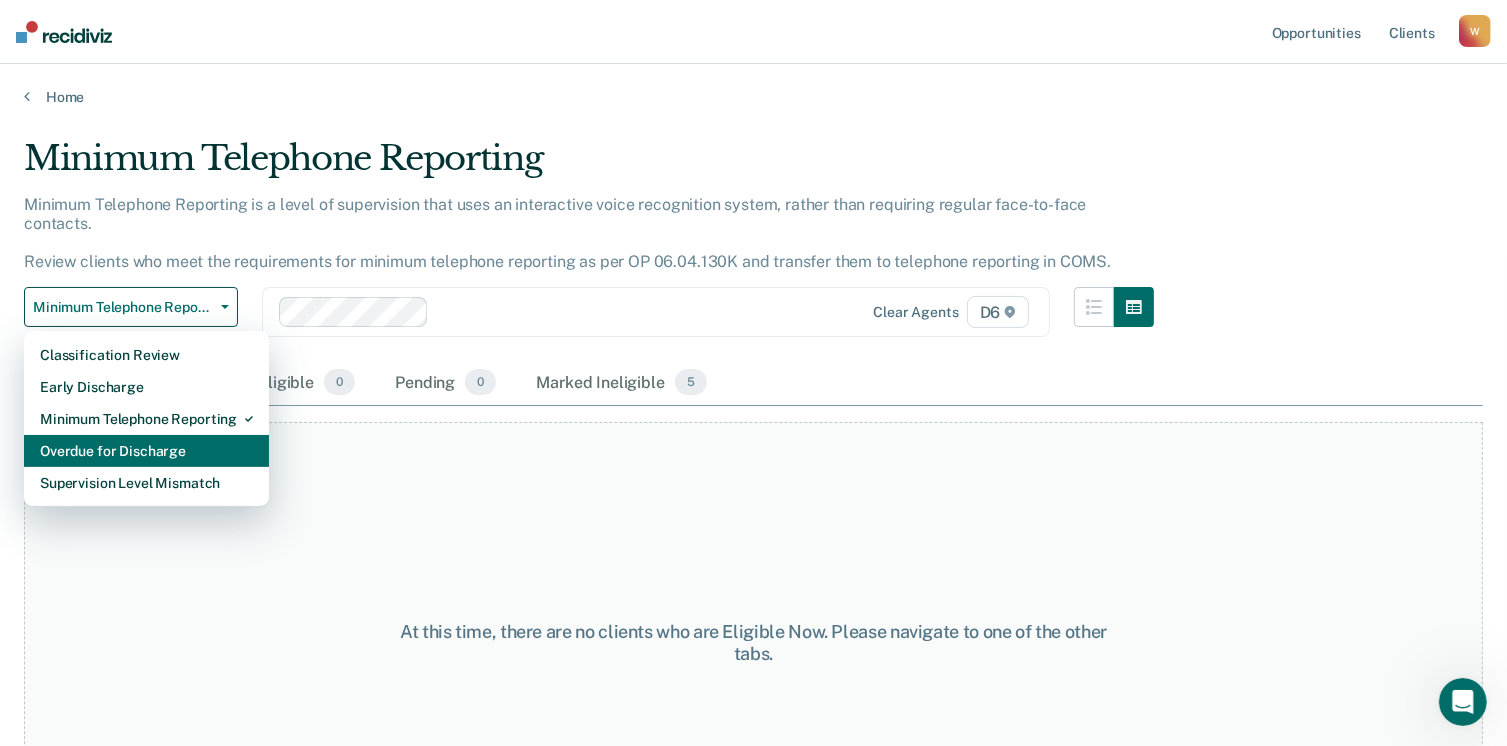 click on "Overdue for Discharge" at bounding box center [146, 451] 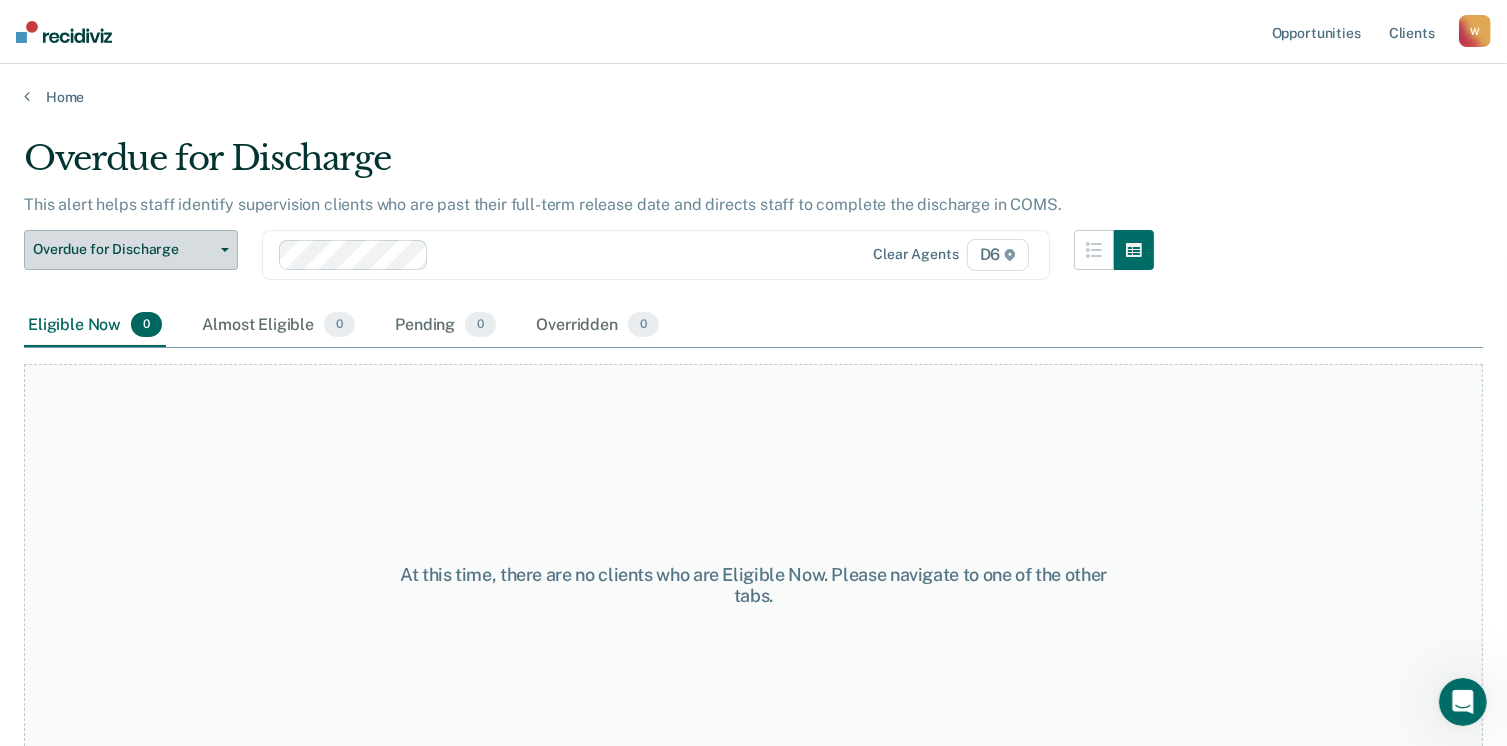 click 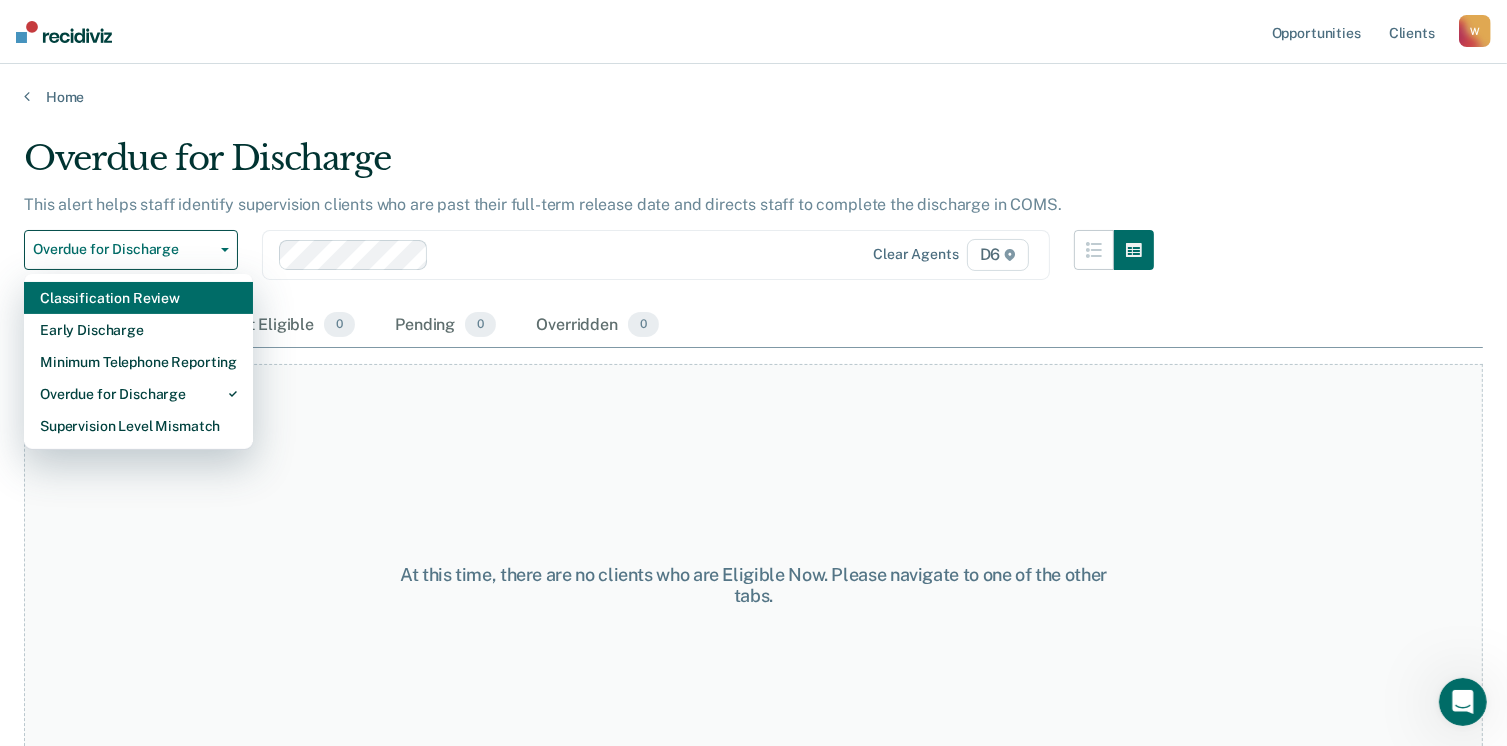 click on "Classification Review" at bounding box center [138, 298] 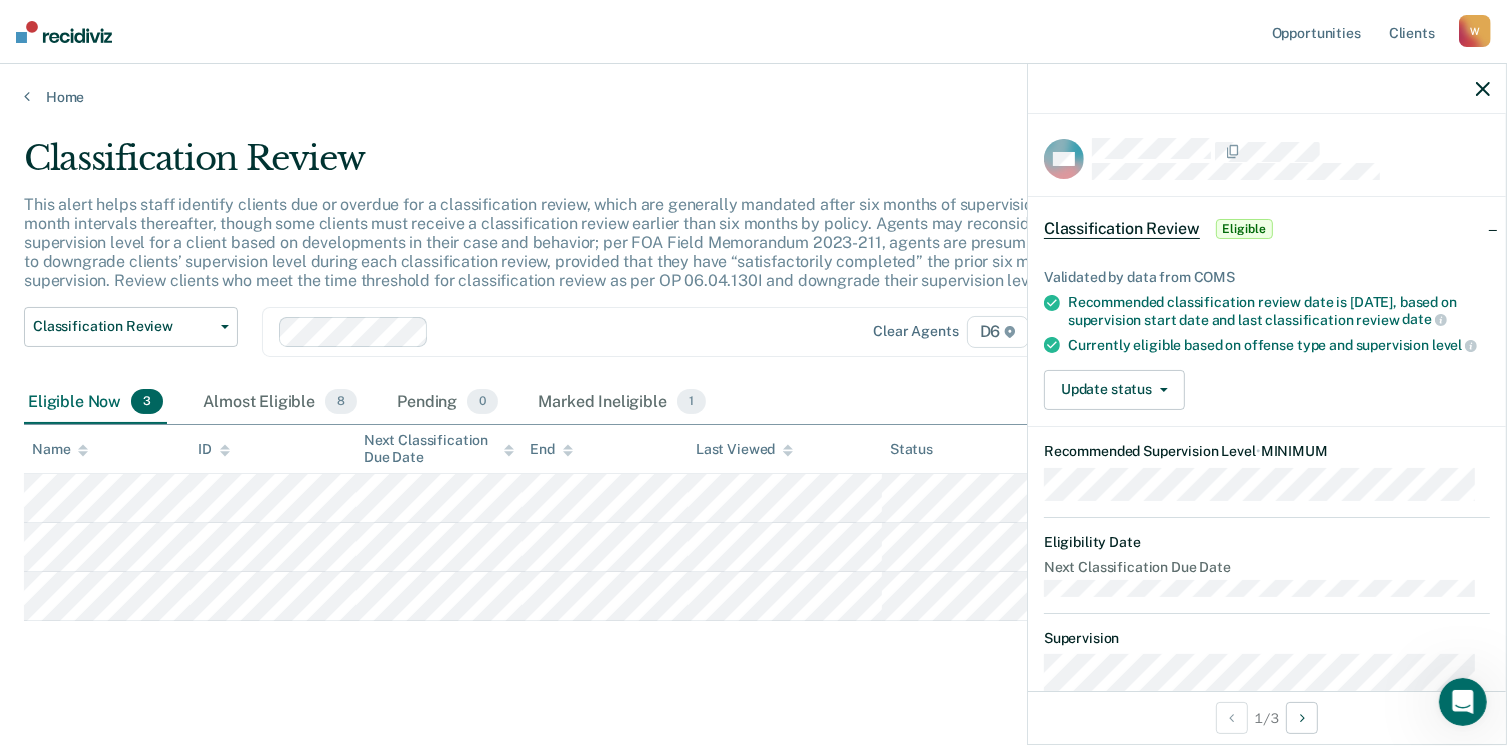 scroll, scrollTop: 337, scrollLeft: 0, axis: vertical 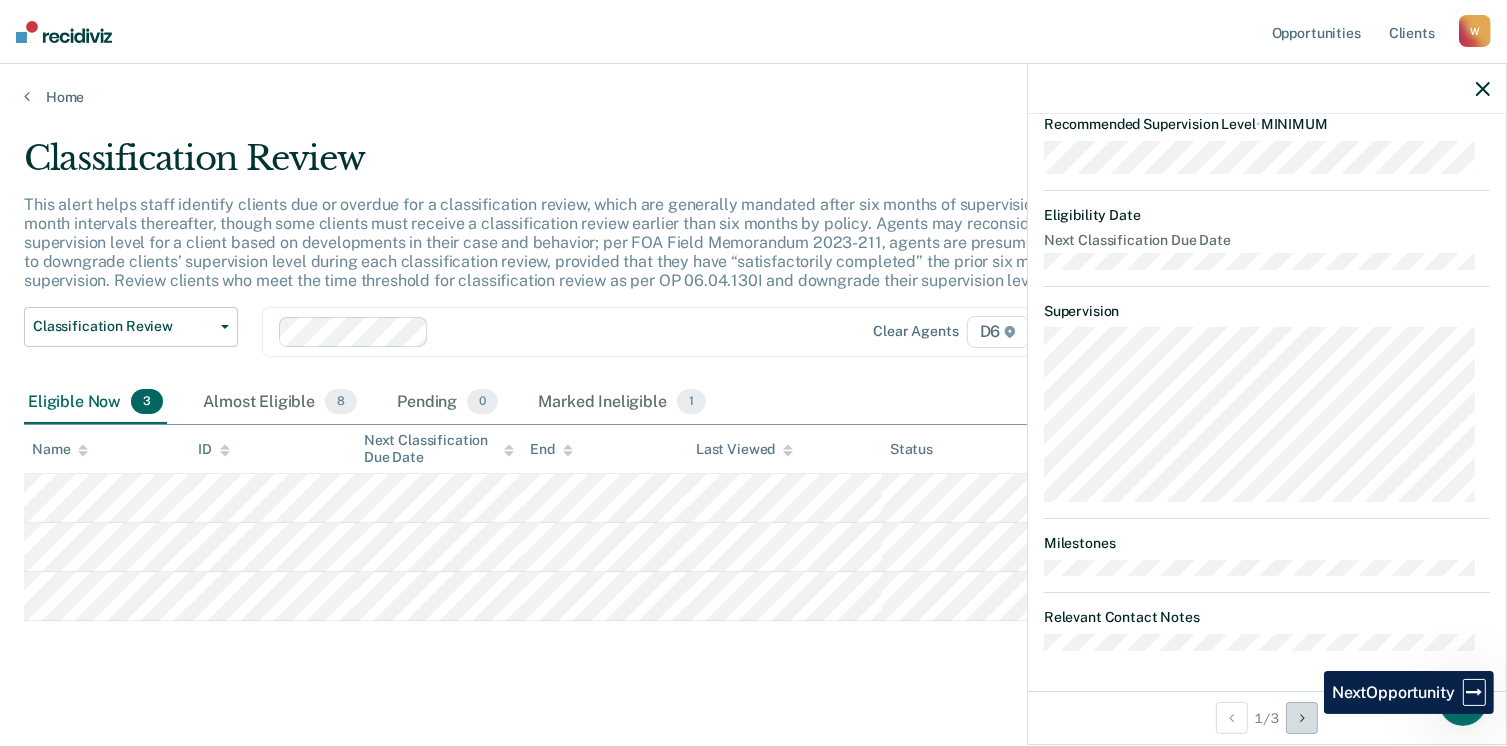 click at bounding box center (1302, 718) 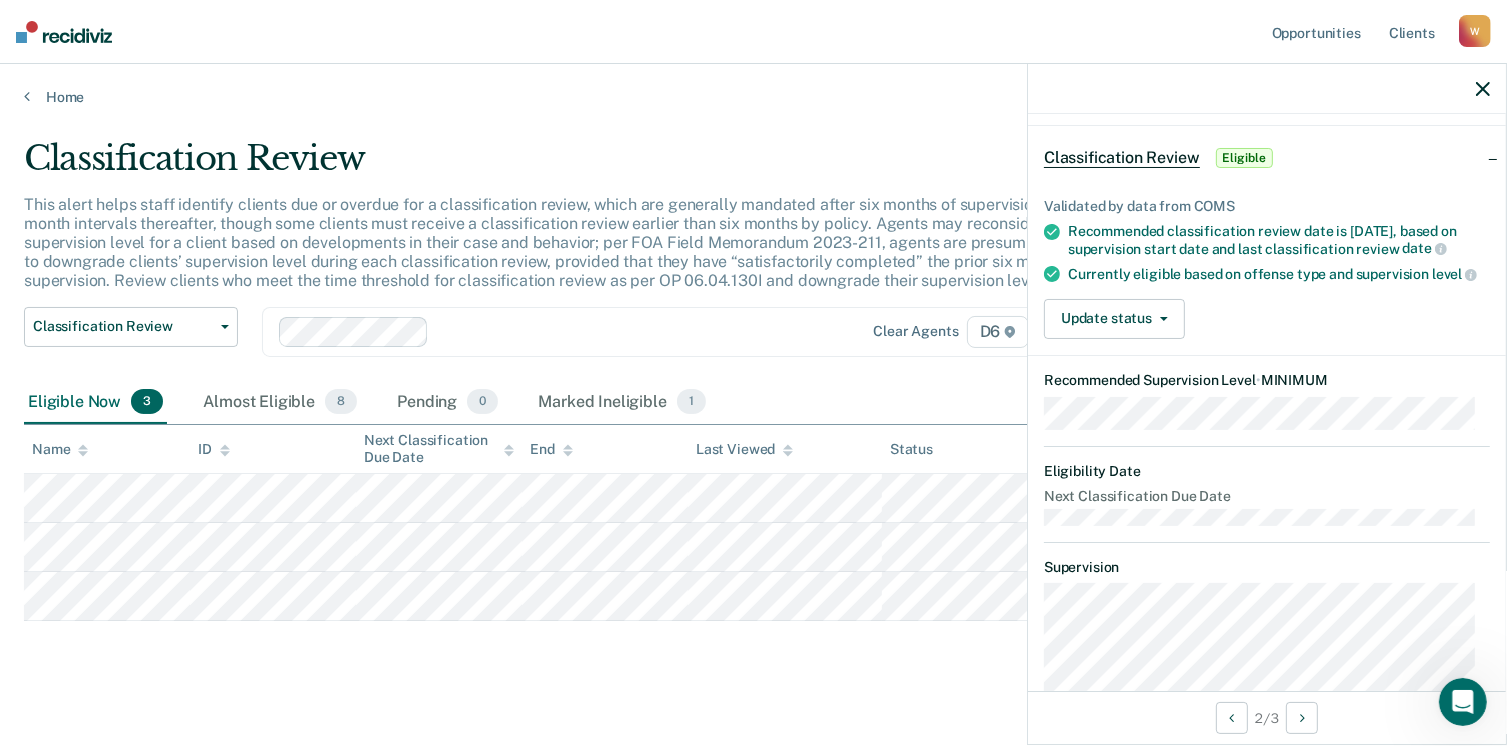 scroll, scrollTop: 0, scrollLeft: 0, axis: both 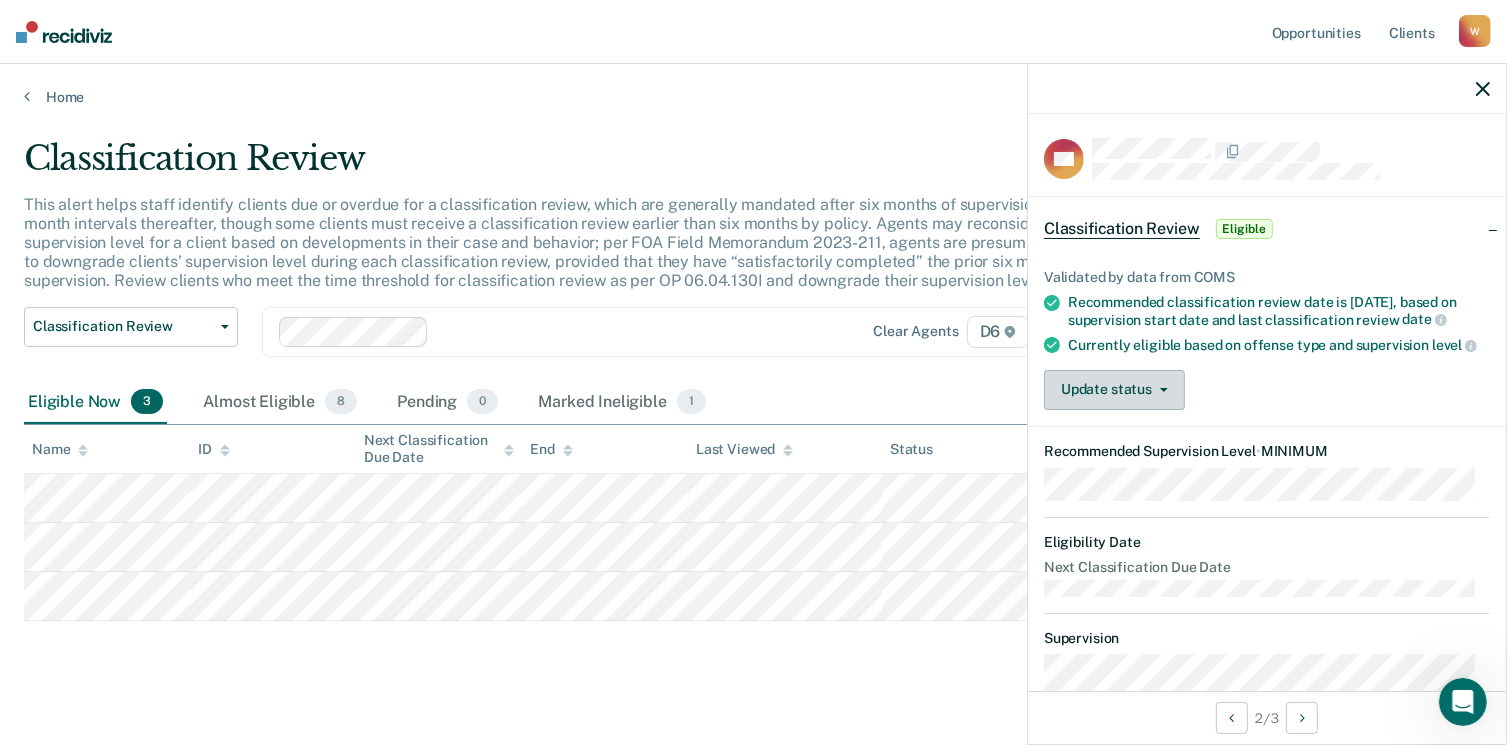 click on "Update status" at bounding box center [1114, 390] 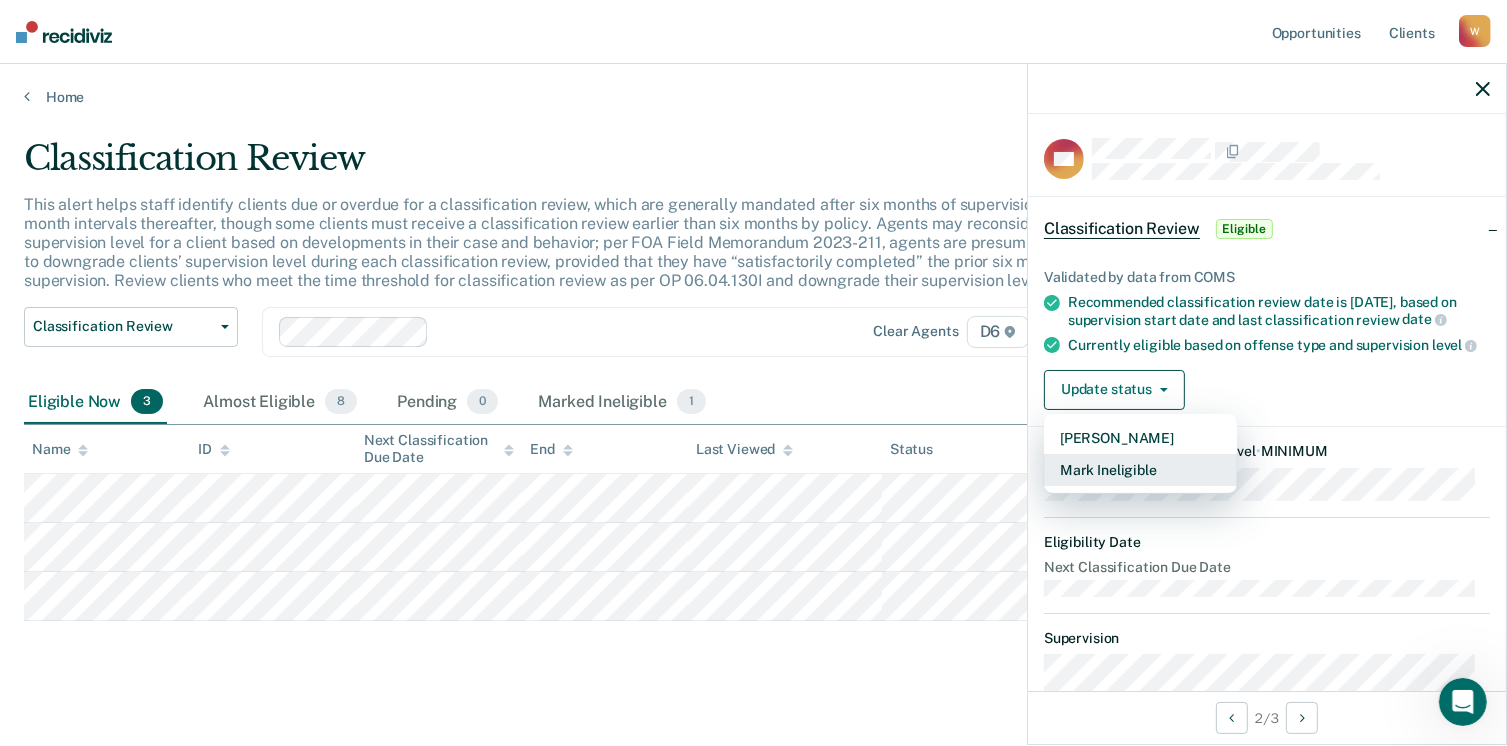 click on "Mark Ineligible" at bounding box center [1140, 470] 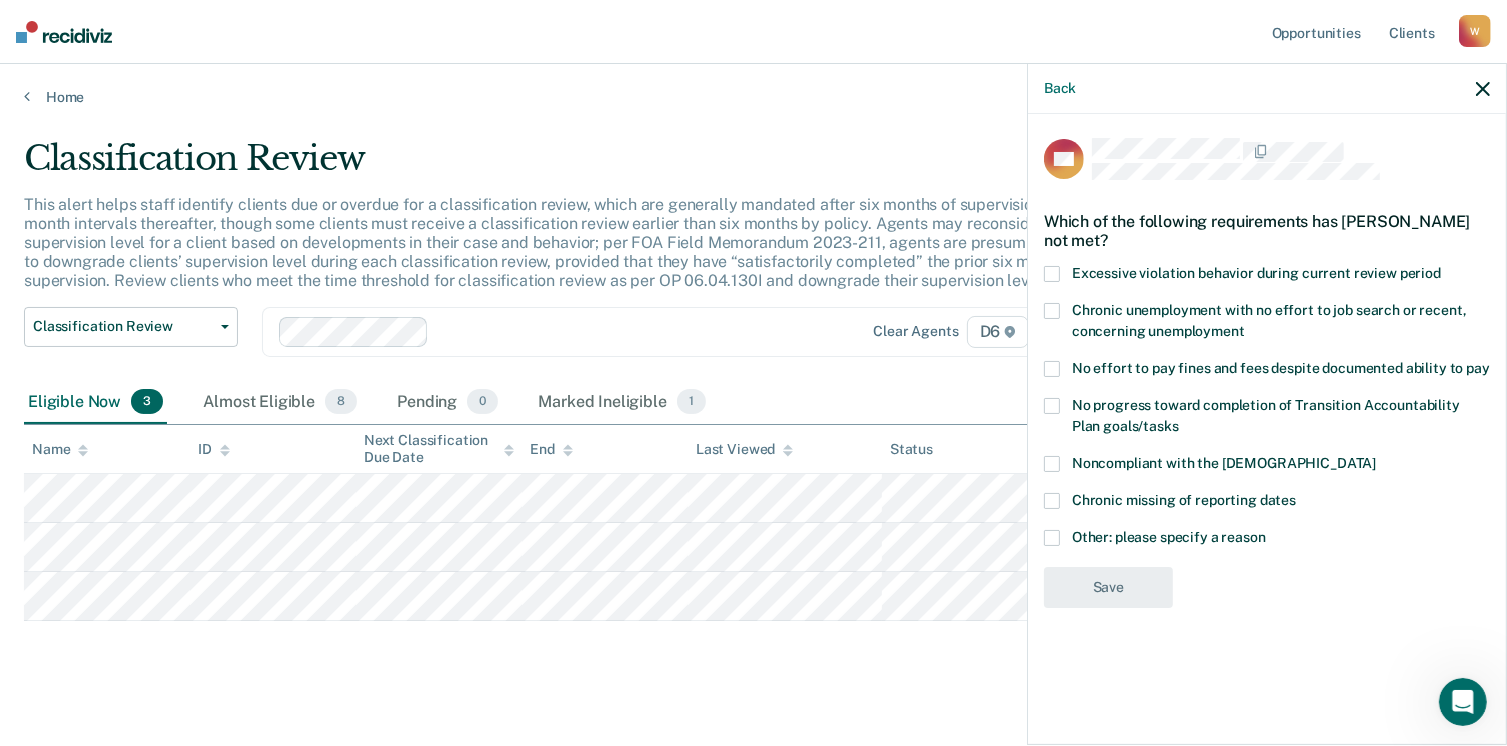 click at bounding box center (1052, 538) 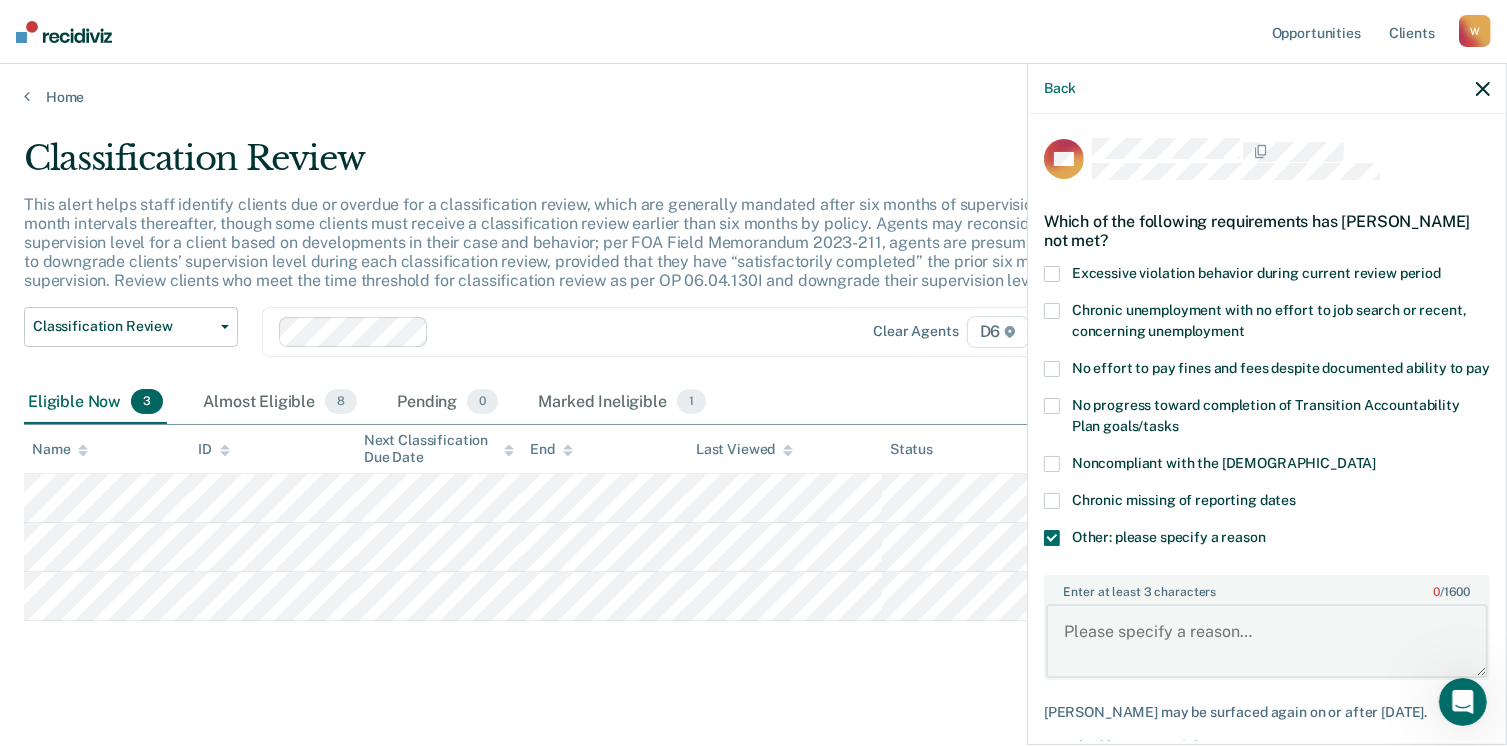 click on "Enter at least 3 characters 0  /  1600" at bounding box center [1267, 641] 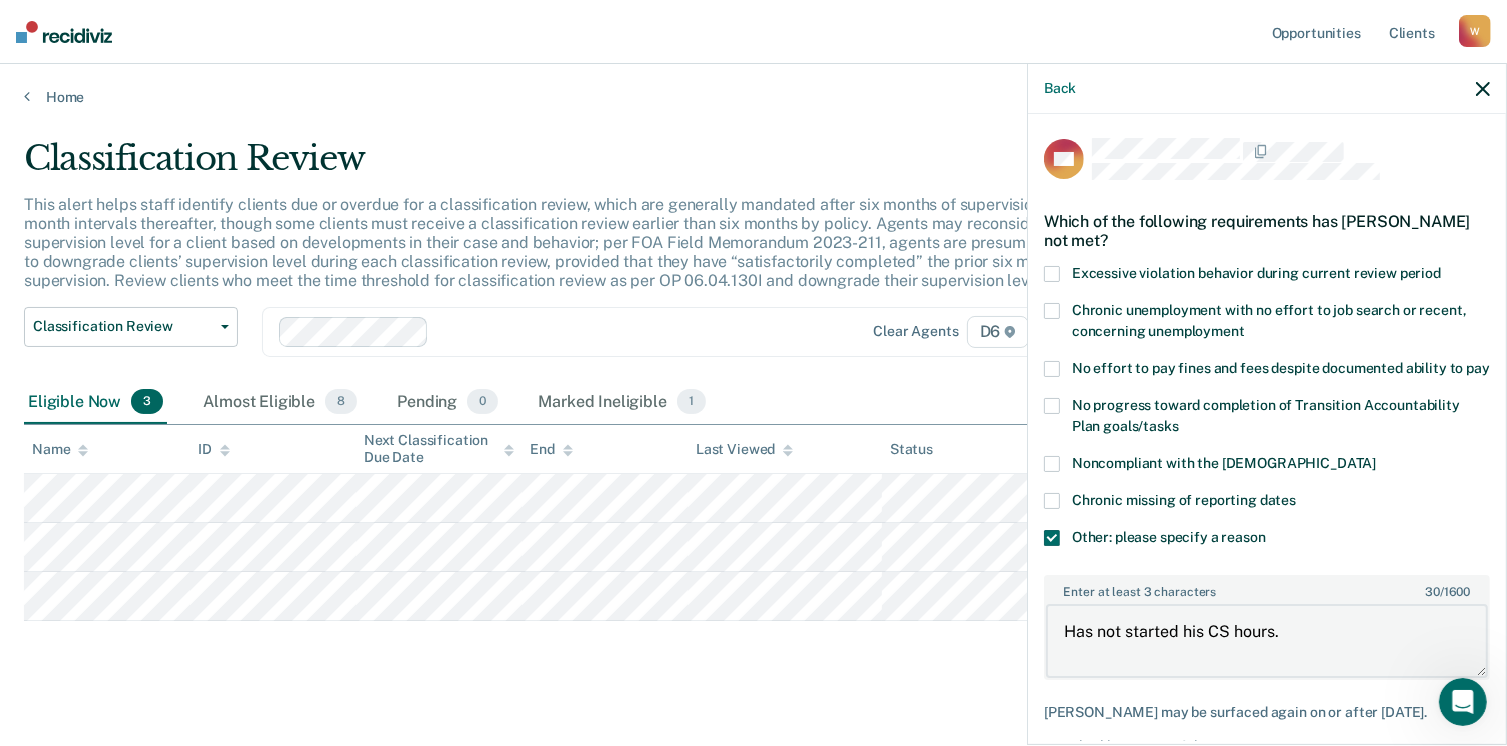 type on "Has not started his CS hours." 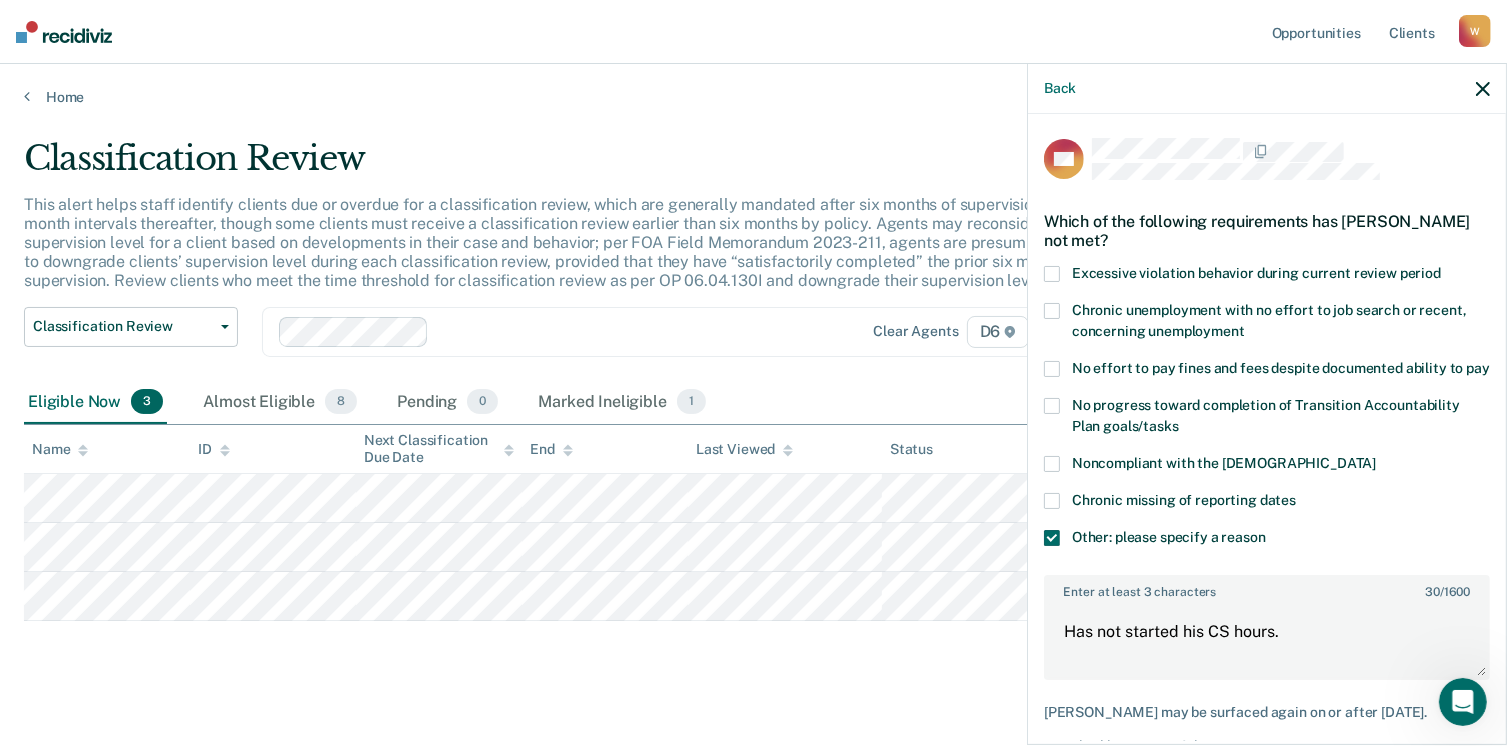 scroll, scrollTop: 140, scrollLeft: 0, axis: vertical 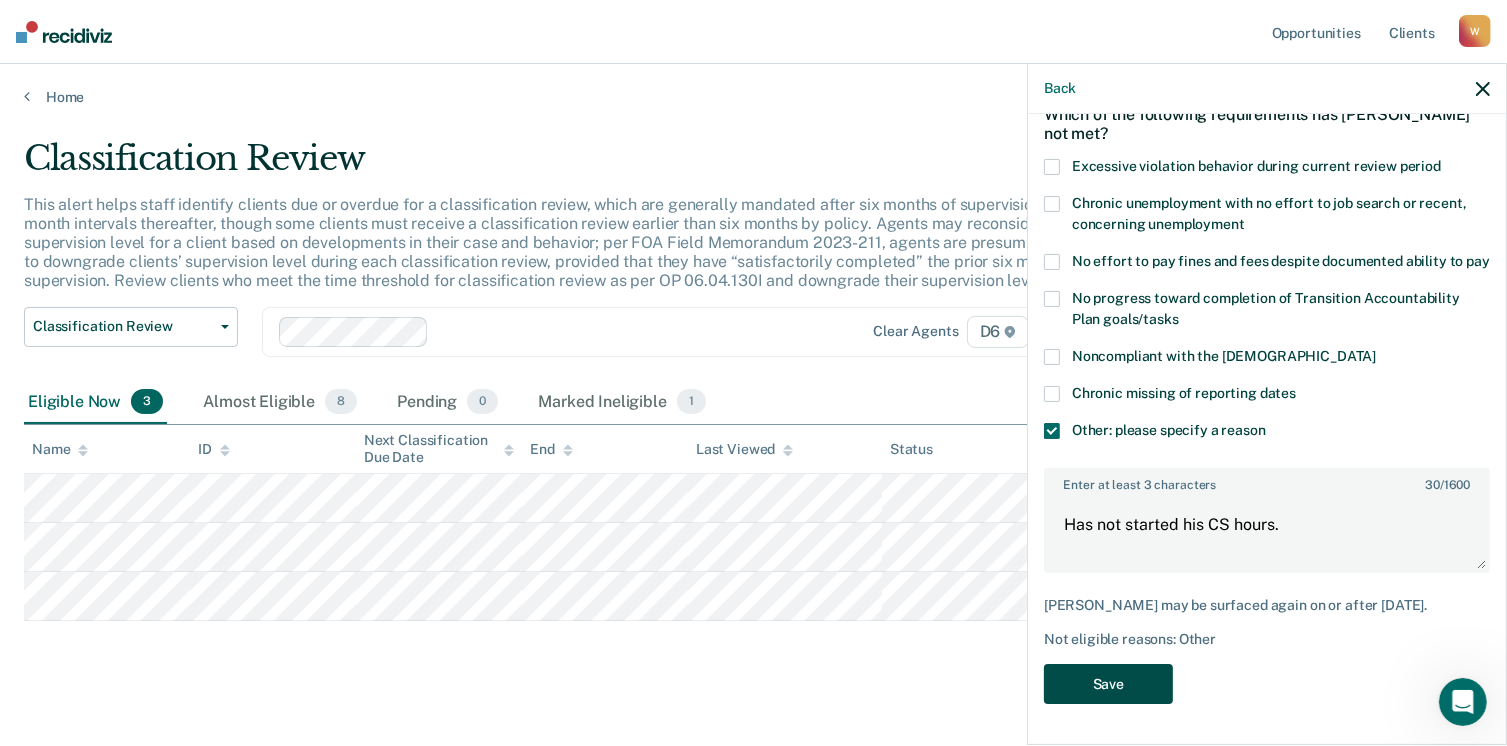 click on "Save" at bounding box center [1108, 684] 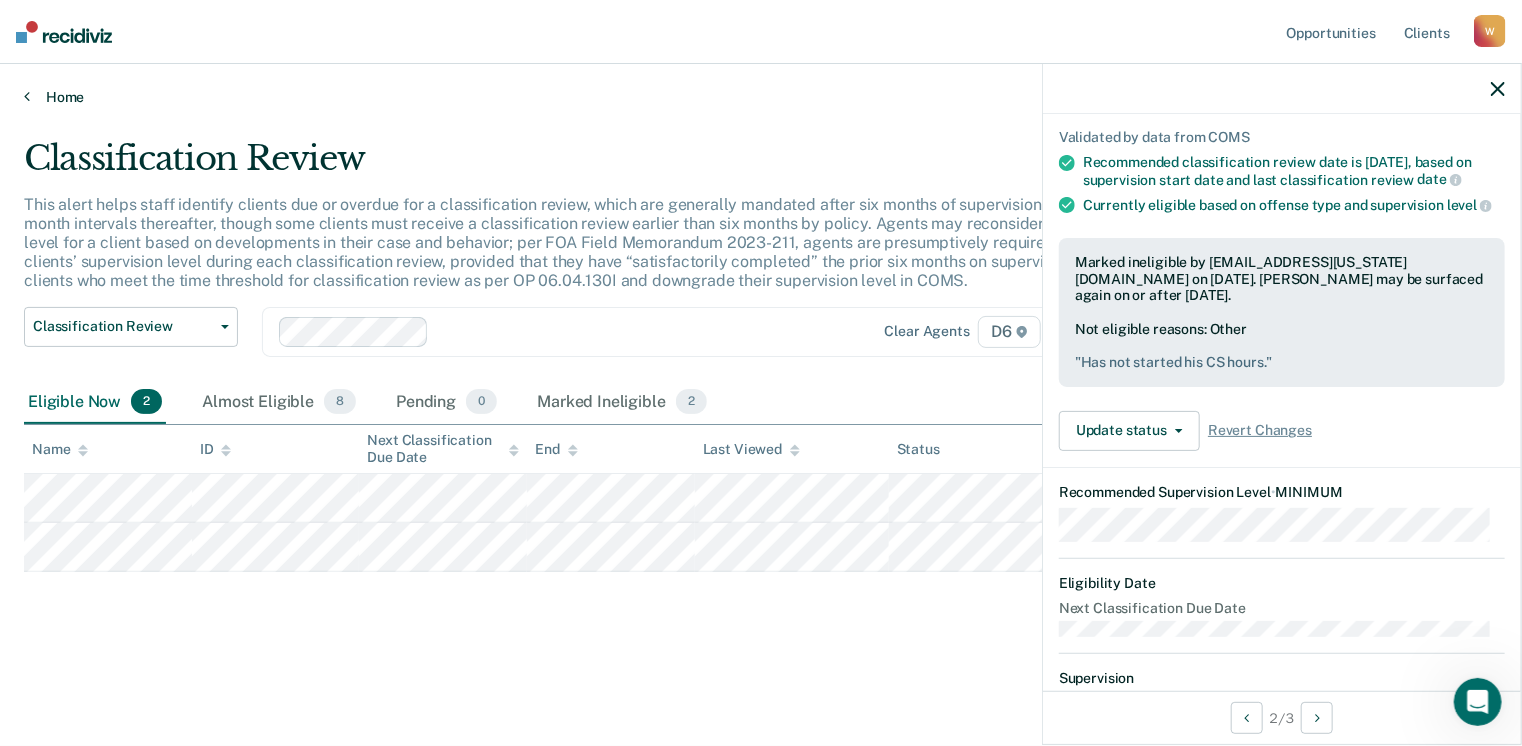 click on "Home" at bounding box center (761, 97) 